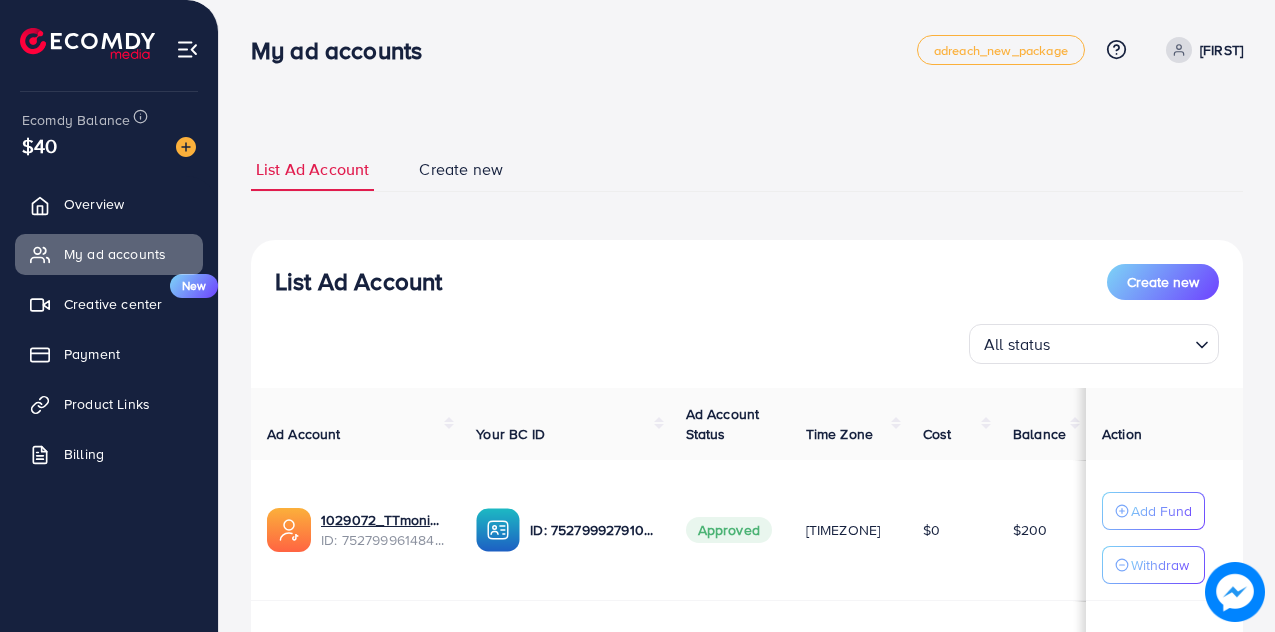 scroll, scrollTop: 0, scrollLeft: 0, axis: both 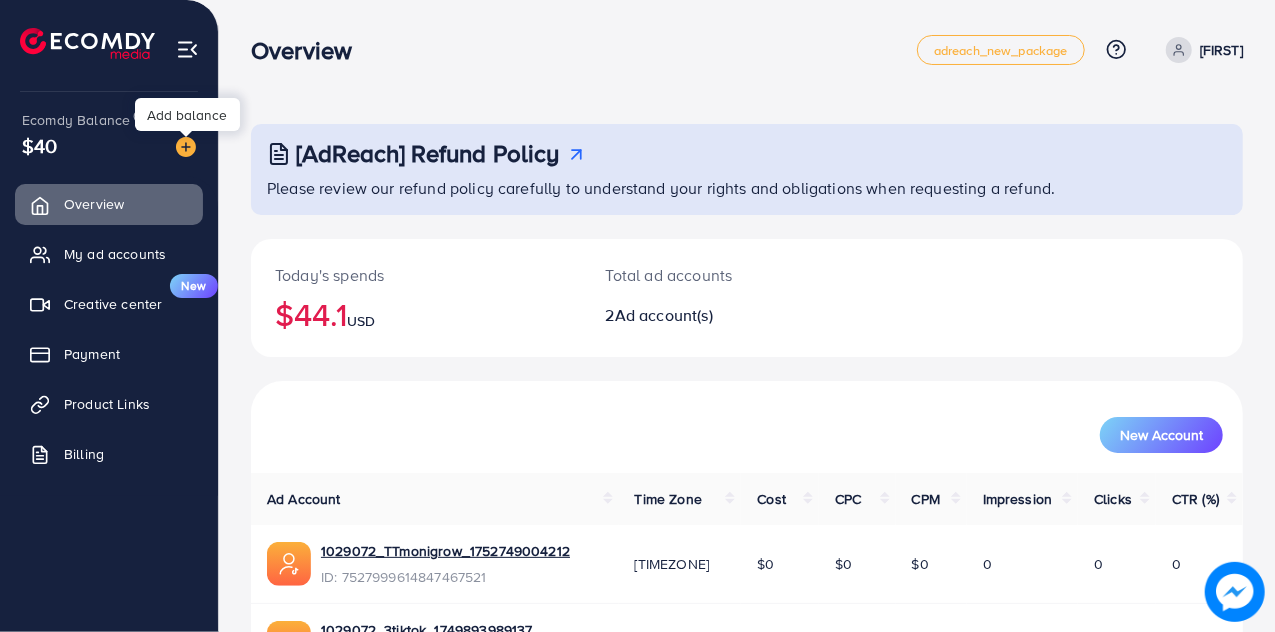 click at bounding box center [186, 147] 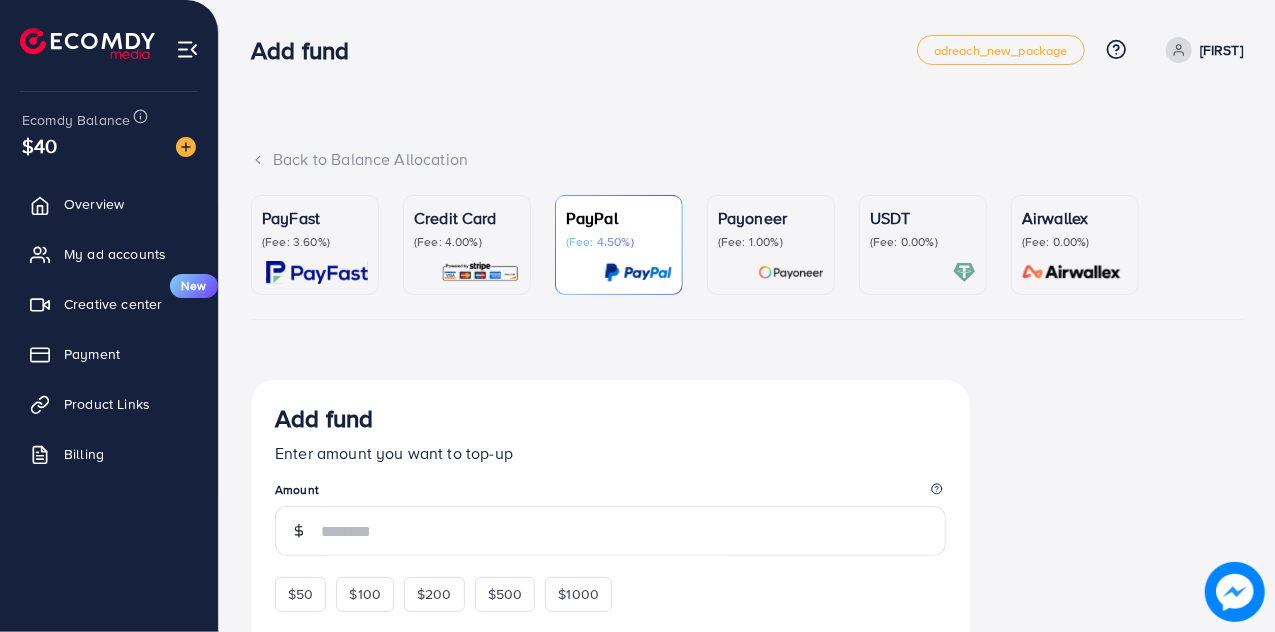 click on "(Fee: 3.60%)" at bounding box center [315, 242] 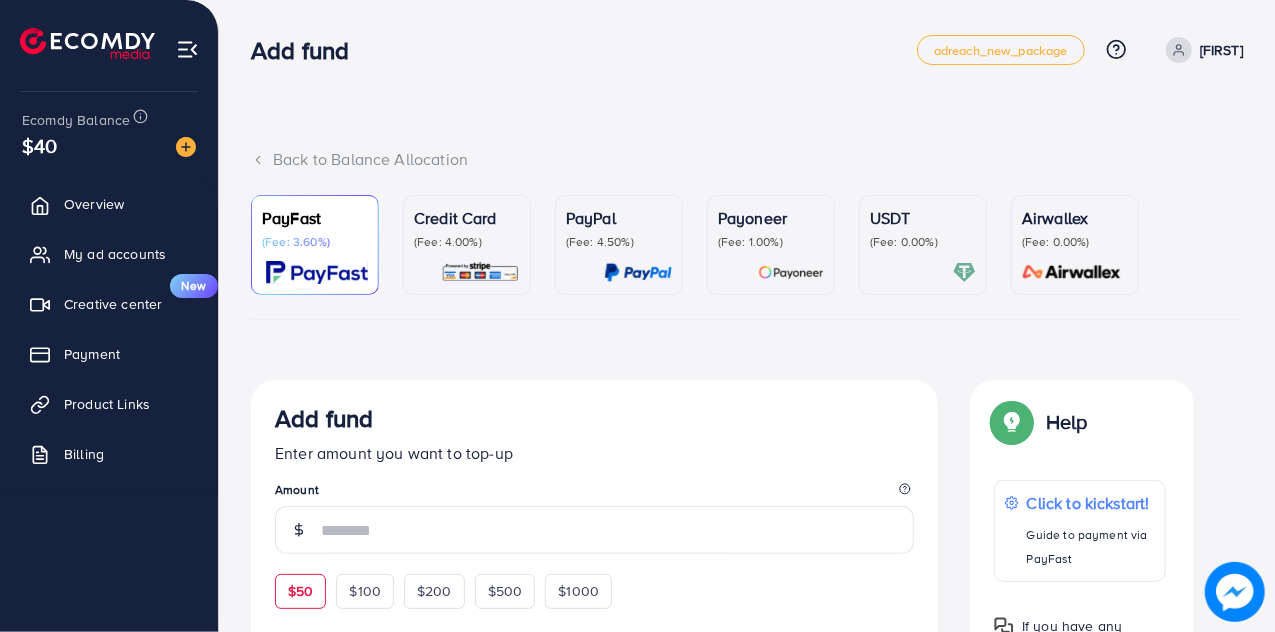 click on "$50" at bounding box center [300, 591] 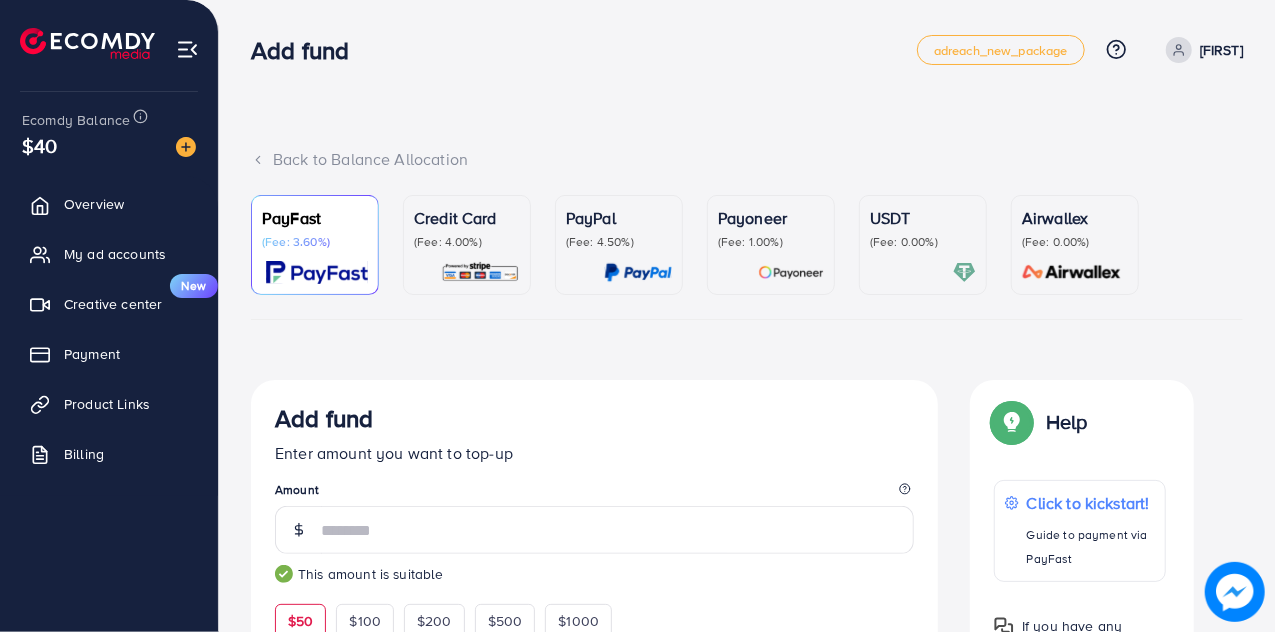 click on "PayFast   (Fee: 3.60%)   Credit Card   (Fee: 4.00%)   PayPal   (Fee: 4.50%)   Payoneer   (Fee: 1.00%)   USDT   (Fee: 0.00%)   Airwallex   (Fee: 0.00%)   Currency Code:   Merchant ID:   Merchant Name:   Token:   Success URL:   Failure URL:   Checkout URL:   Customer Email:   Customer Mobile:   Transaction Amount:   Basket ID:   Transaction Date:  Add fund Enter amount you want to top-up Amount **  This amount is suitable  $50 $100 $200 $500 $1000 Support your AM with a donation 5% 10% 15% 20%  Pay now   Summary   Amount   50 USD   Payment Method  PayFast  Service charge   (6.00%)  3 USD  Tip  0 USD  Subtotal   53 USD   Converted subtotal   15,900 PKR   PayFast fee   (3.60%)  572.4 PKR  Total Amount   16,472.4 PKR   Help   Help   Click to kickstart!   Guide to payment via PayFast   If you have any problem, please contact us by   Messenger   If you have any problem, please contact us by   Messenger   Top-up Success!   Thanks you for your purchase. Please check your balance again.   Summary   Client   Adeel  $50" at bounding box center (747, 813) 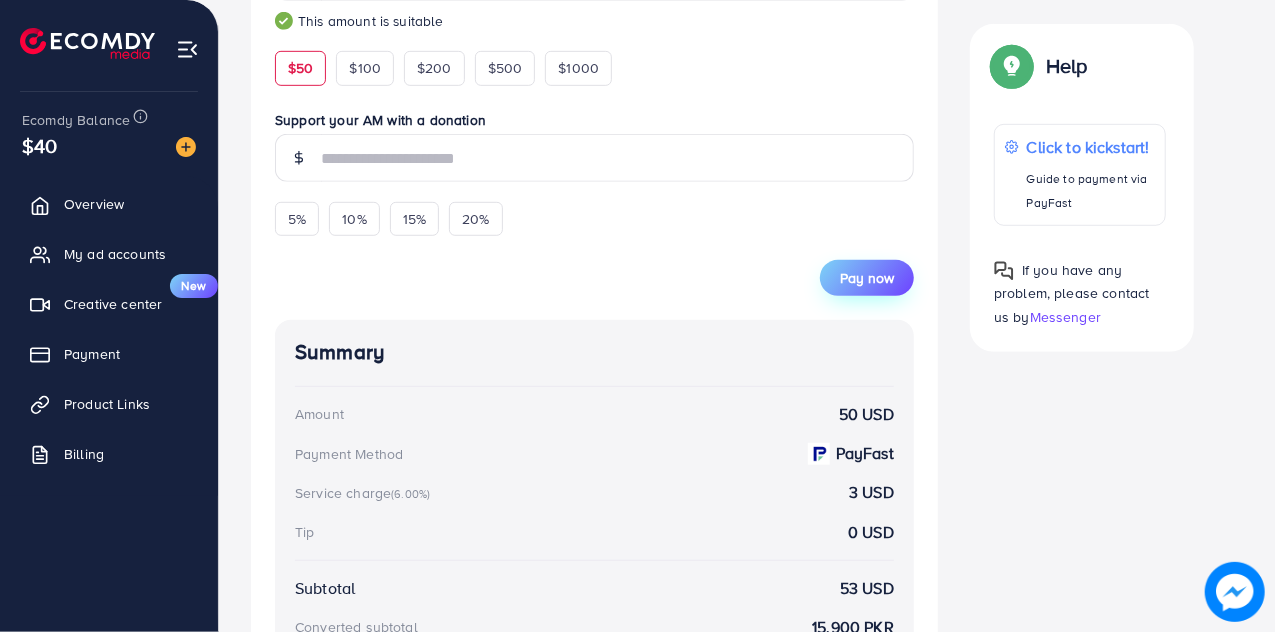 click on "Pay now" at bounding box center [867, 278] 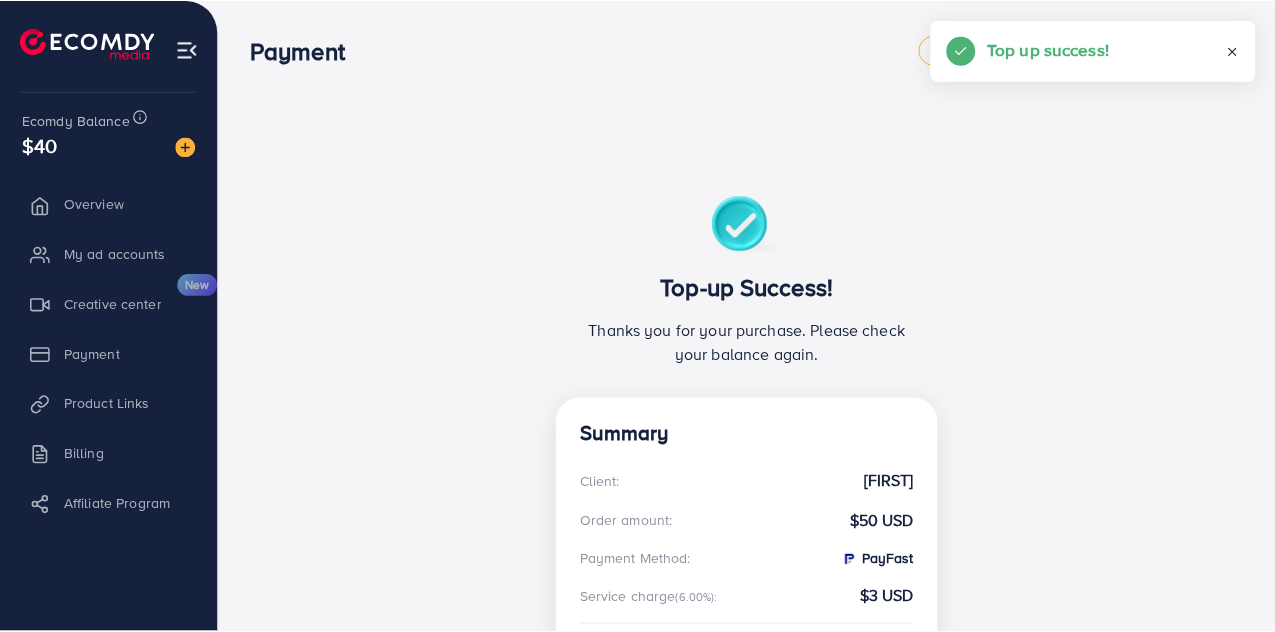 scroll, scrollTop: 0, scrollLeft: 0, axis: both 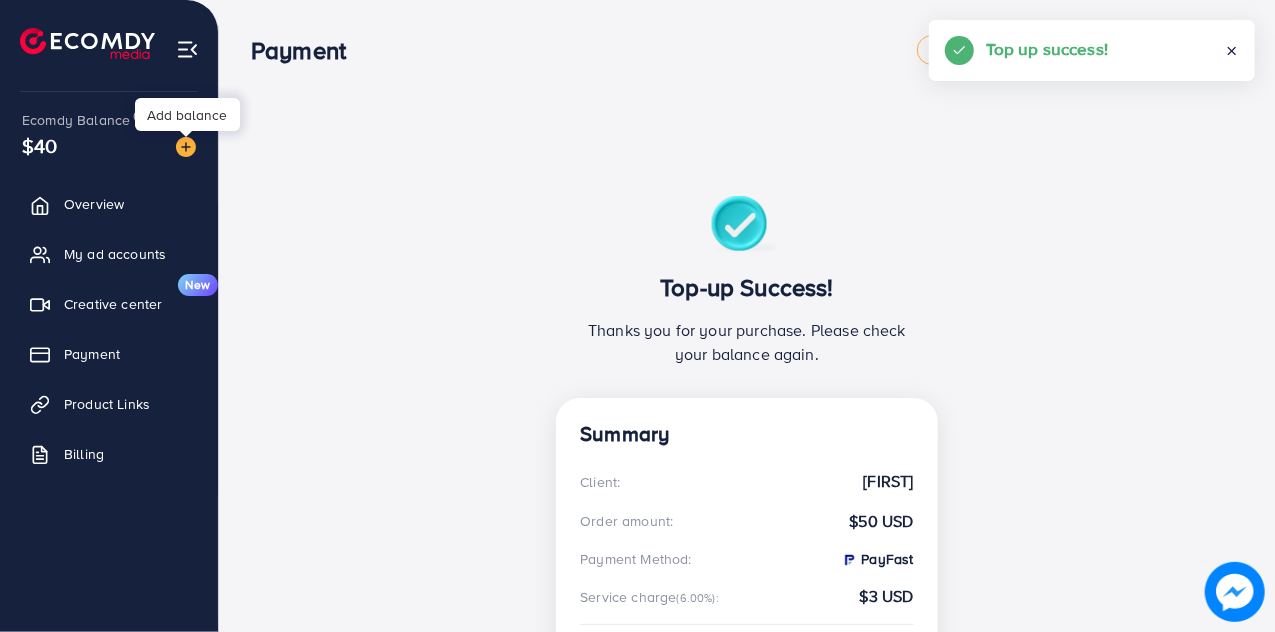 click at bounding box center (186, 147) 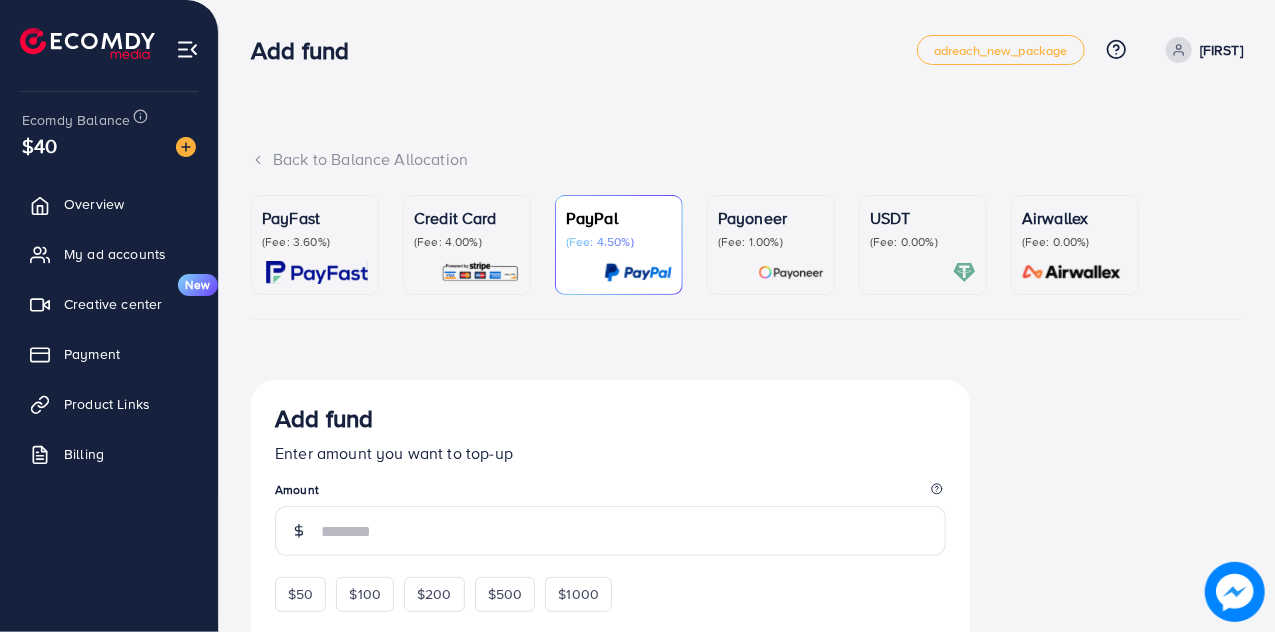 click on "PayFast   (Fee: 3.60%)" at bounding box center [315, 245] 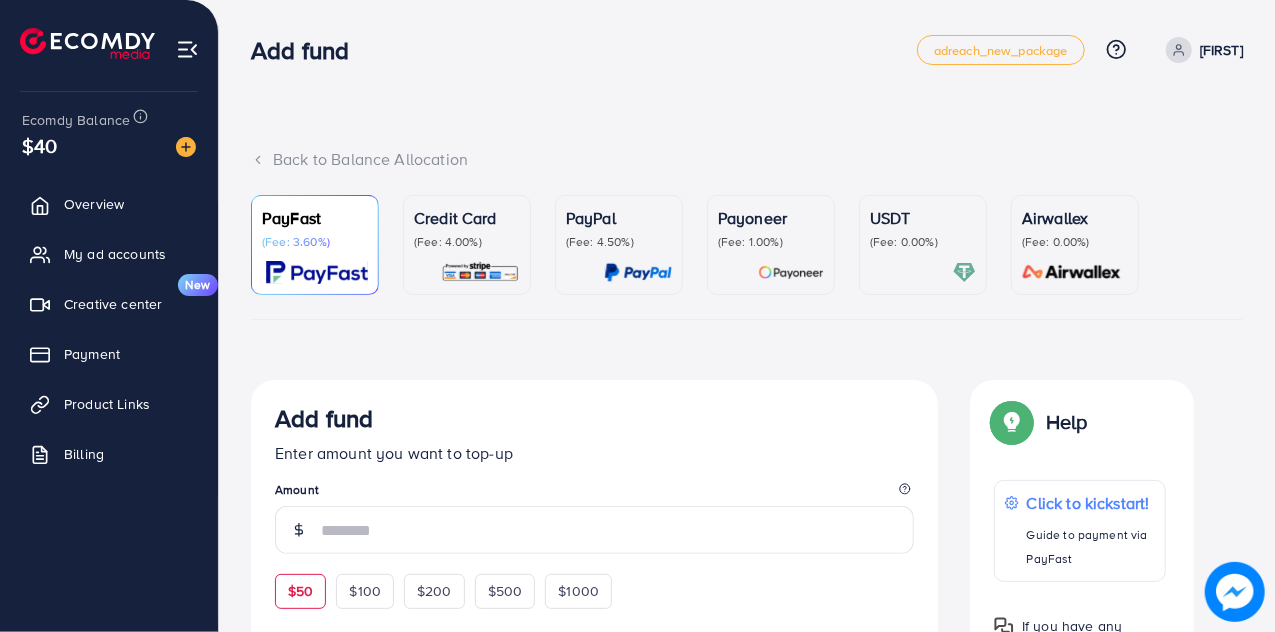 click on "$50" at bounding box center [300, 591] 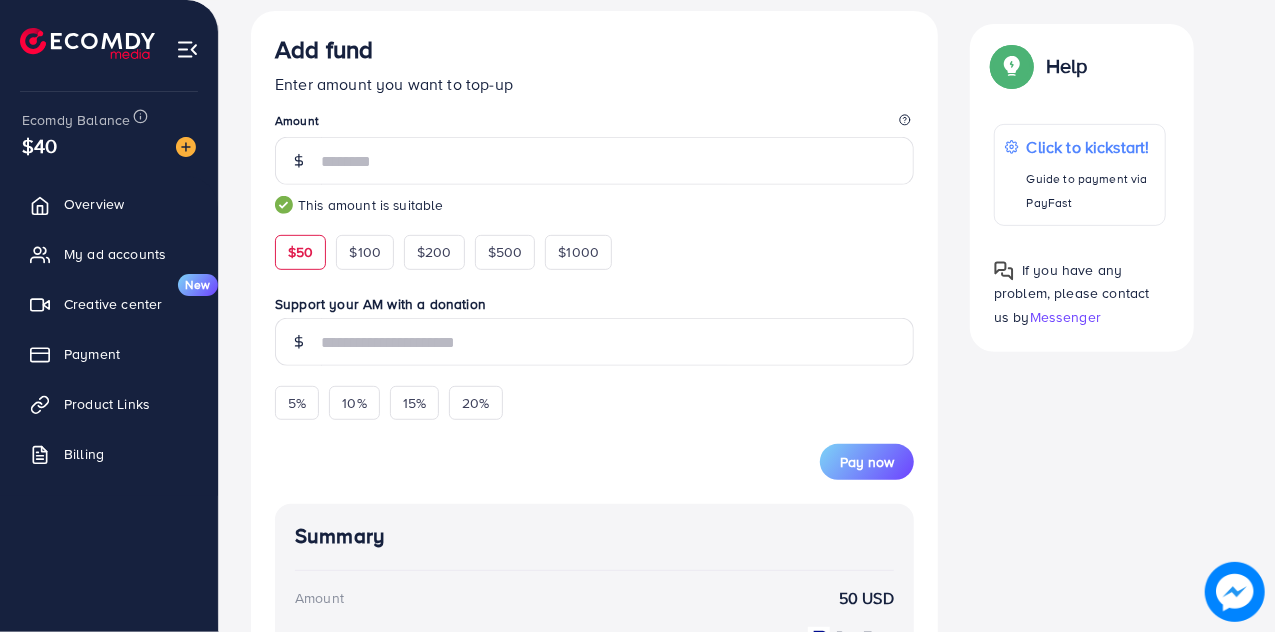 scroll, scrollTop: 414, scrollLeft: 0, axis: vertical 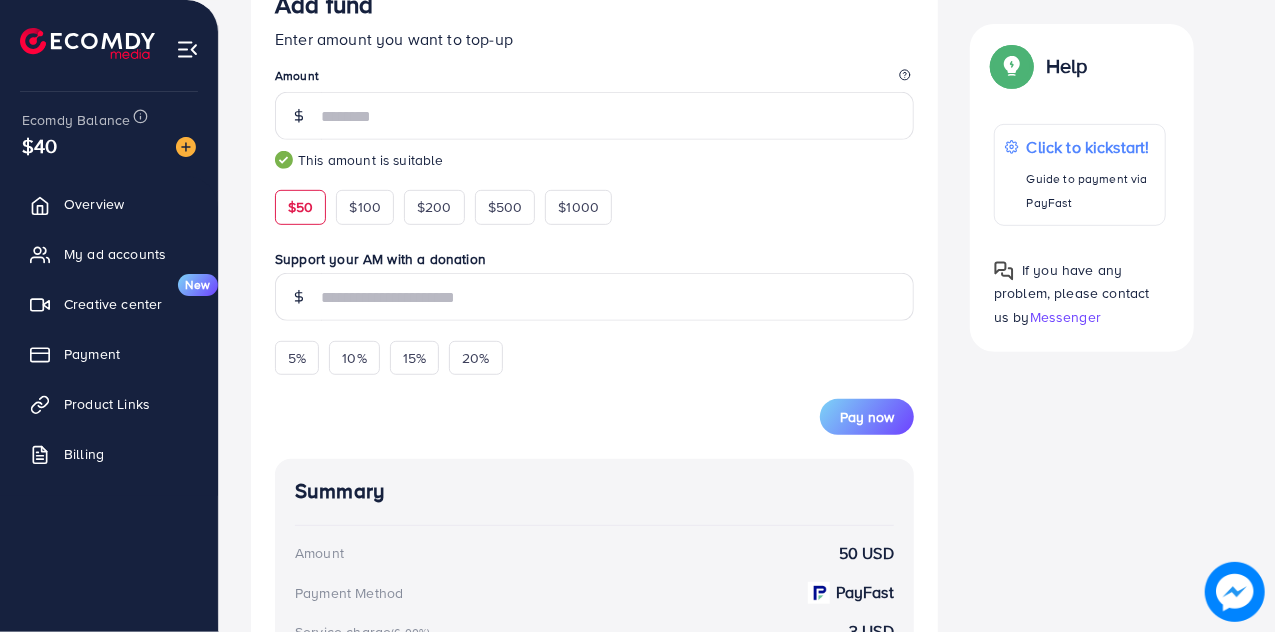 drag, startPoint x: 1266, startPoint y: 337, endPoint x: 1158, endPoint y: 360, distance: 110.42192 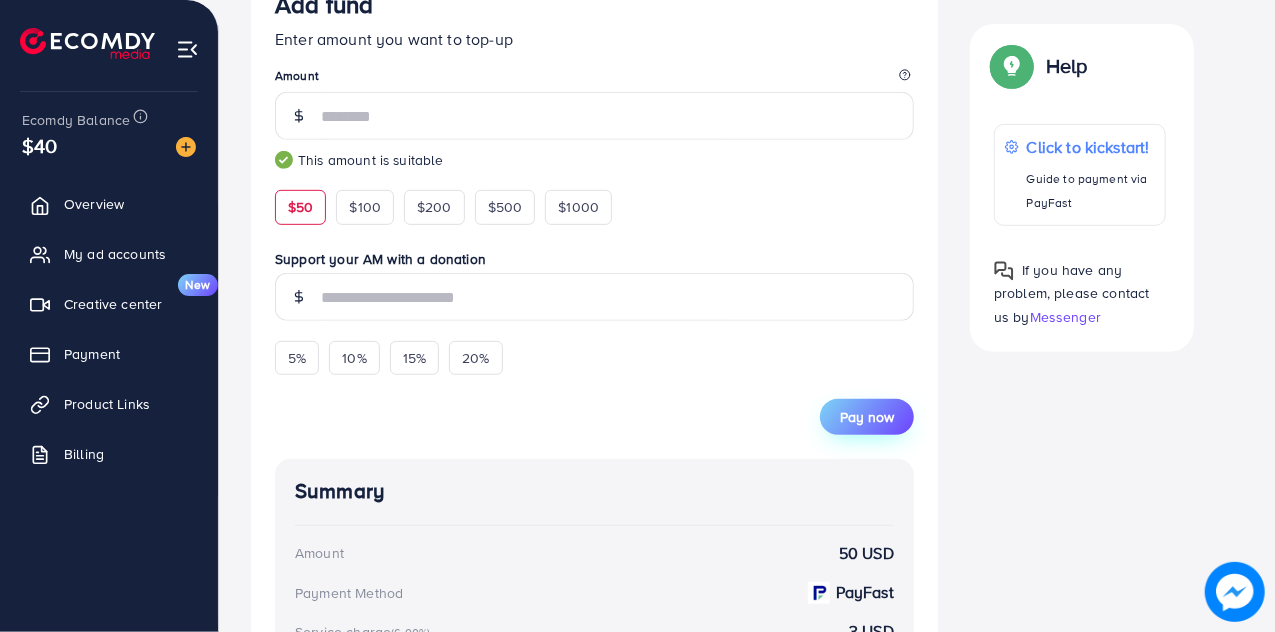 click on "Pay now" at bounding box center [867, 417] 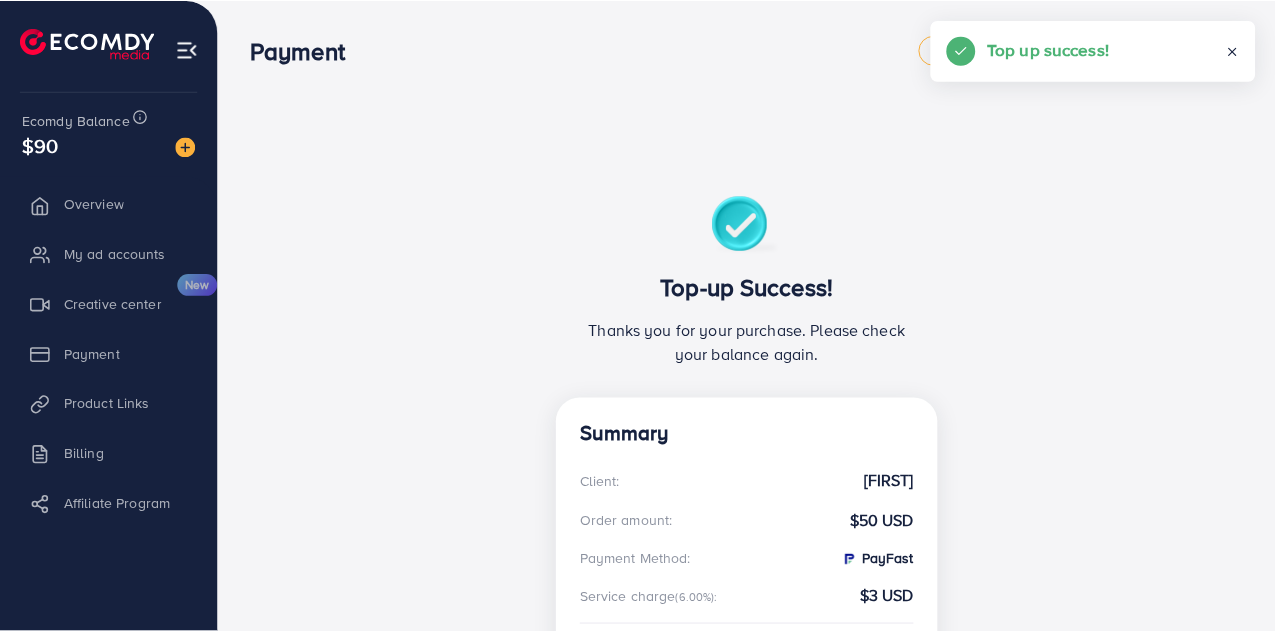 scroll, scrollTop: 0, scrollLeft: 0, axis: both 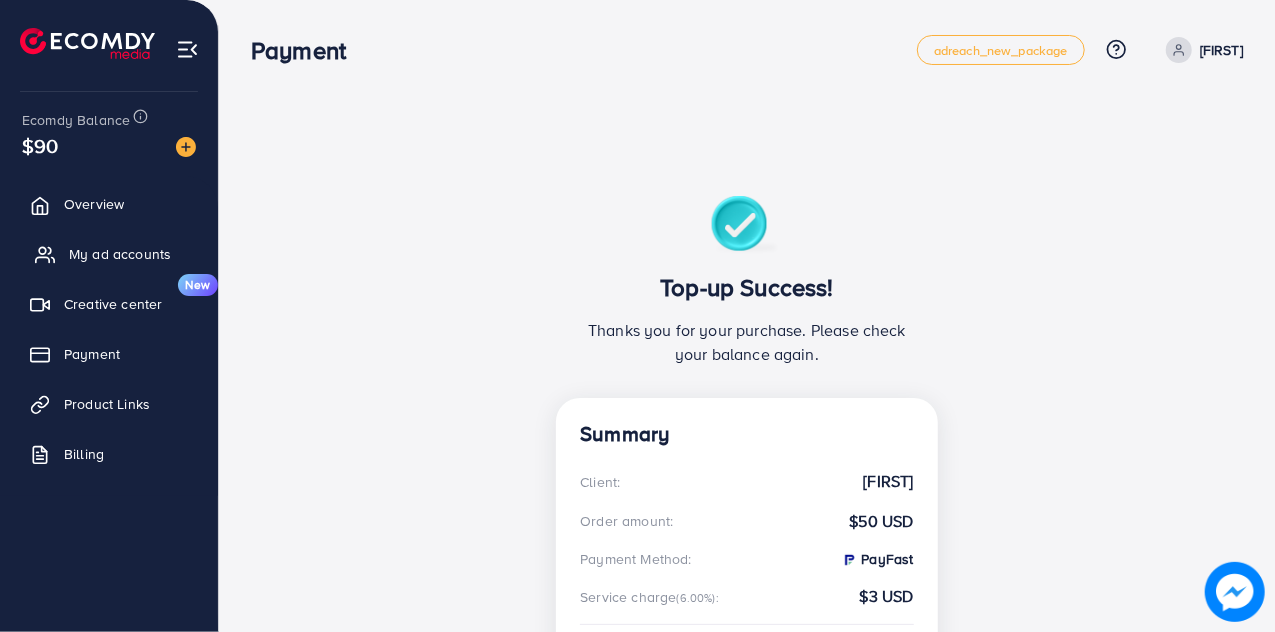 click on "My ad accounts" at bounding box center (120, 254) 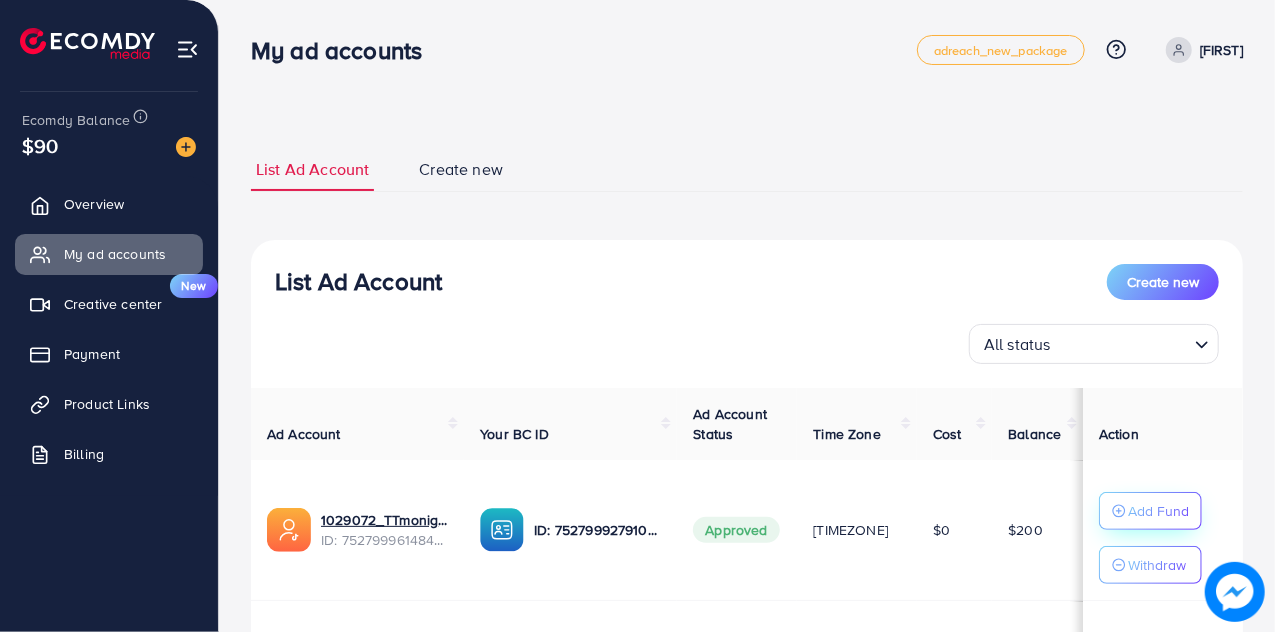 click on "Add Fund" at bounding box center (1158, 511) 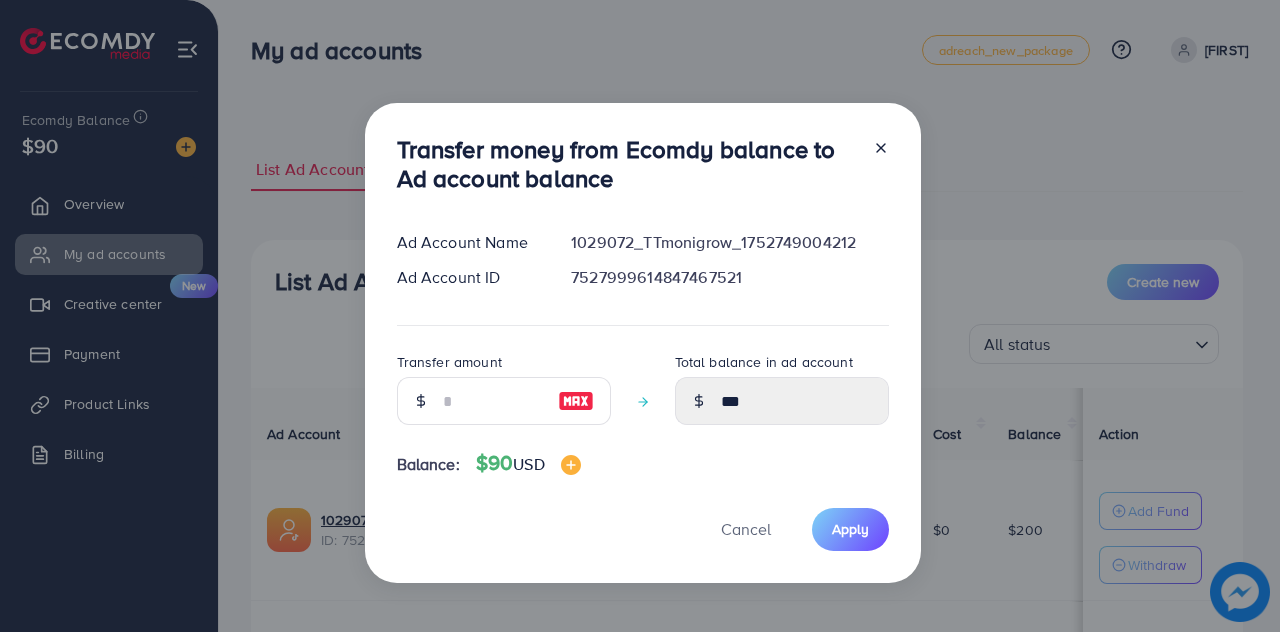 click at bounding box center [873, 168] 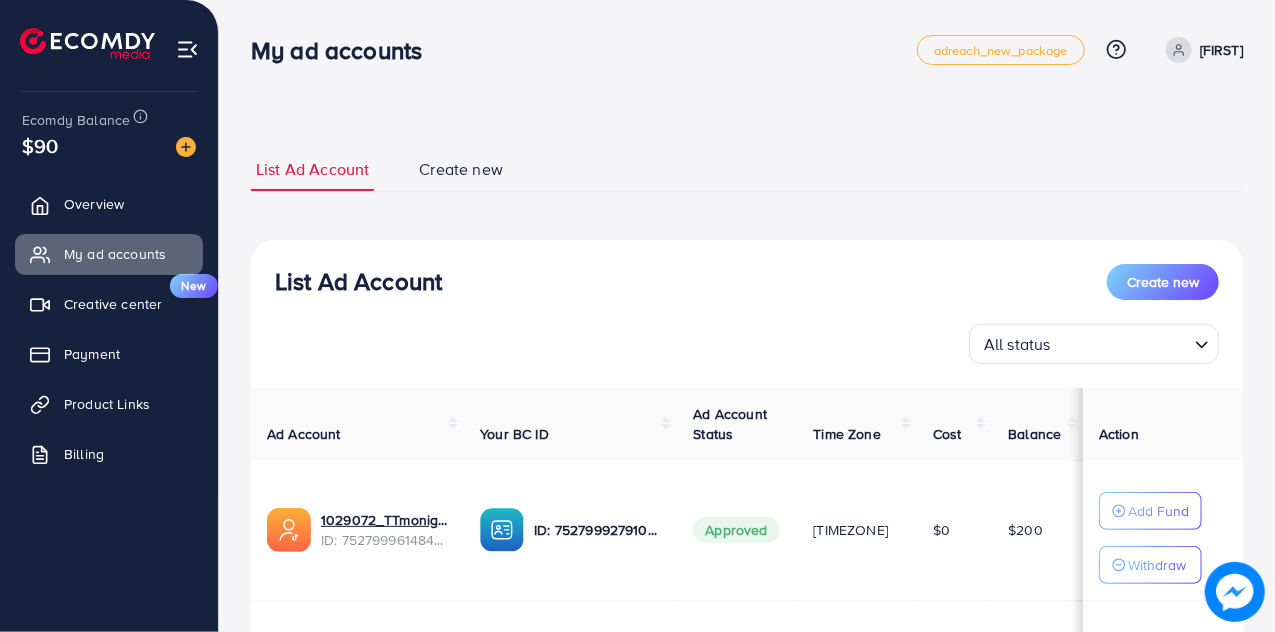click on "List Ad Account Create new  List Ad Account   Create new
All status
Loading...                   Ad Account Your BC ID Ad Account Status Time Zone Cost Balance Action            1029072_TTmonigrow_1752749004212  ID: 7527999614847467521 ID: 7527999279103574032  Approved   Europe/London   $0   $200   Add Fund   Withdraw       1029072_3tiktok_1749893989137  ID: 7515736325211996168 ID: 7515737204606648321  Approved   Asia/Karachi   $1340   $0   Add Fund   Withdraw           Account per page  ** ** ** ***  Showing 1 To 10 of 2 account(s)   Step 1: TikTok For Business Account   Connect to TikTok for Business to access all of your business account in one place   user2170638760973   User ID: 7515732070153978888   By connecting your account, you agree to our   TikTok Business Product (Data) Terms   Step 2: TikTok For Business Center   Business Center is a powerful business management tool that lets organizations   Tiktokmonigrow   User ID: 7527999279103574032   3Tiktok  ******* ***" at bounding box center (747, 443) 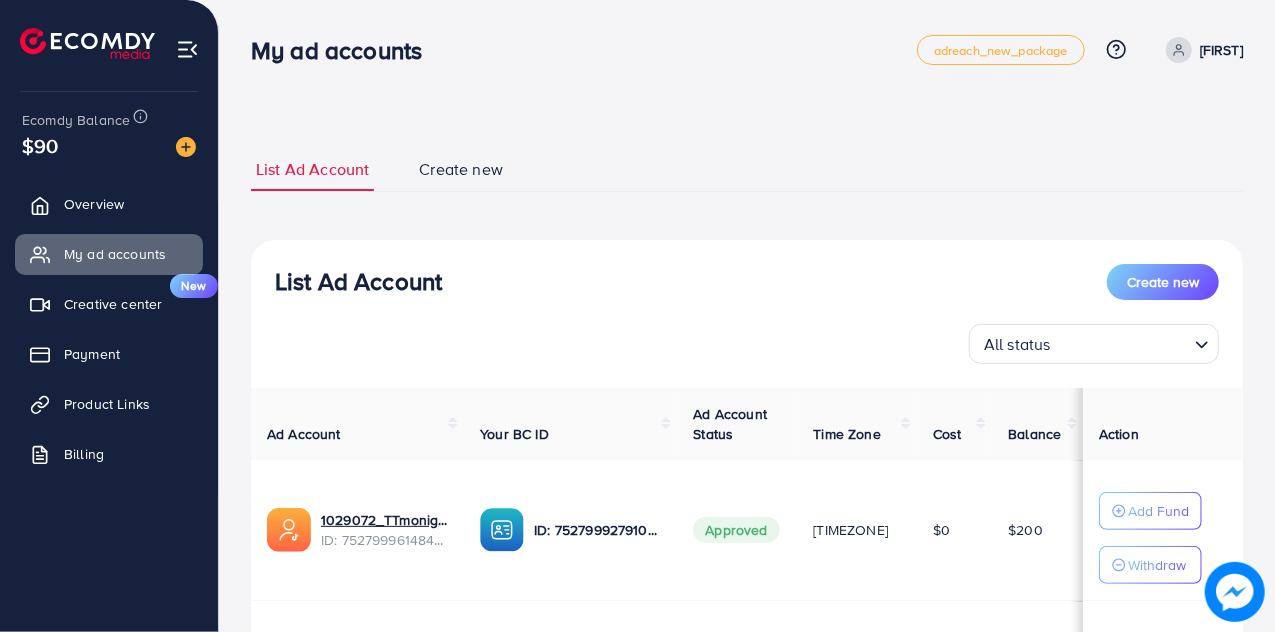 drag, startPoint x: 1258, startPoint y: 427, endPoint x: 1266, endPoint y: 434, distance: 10.630146 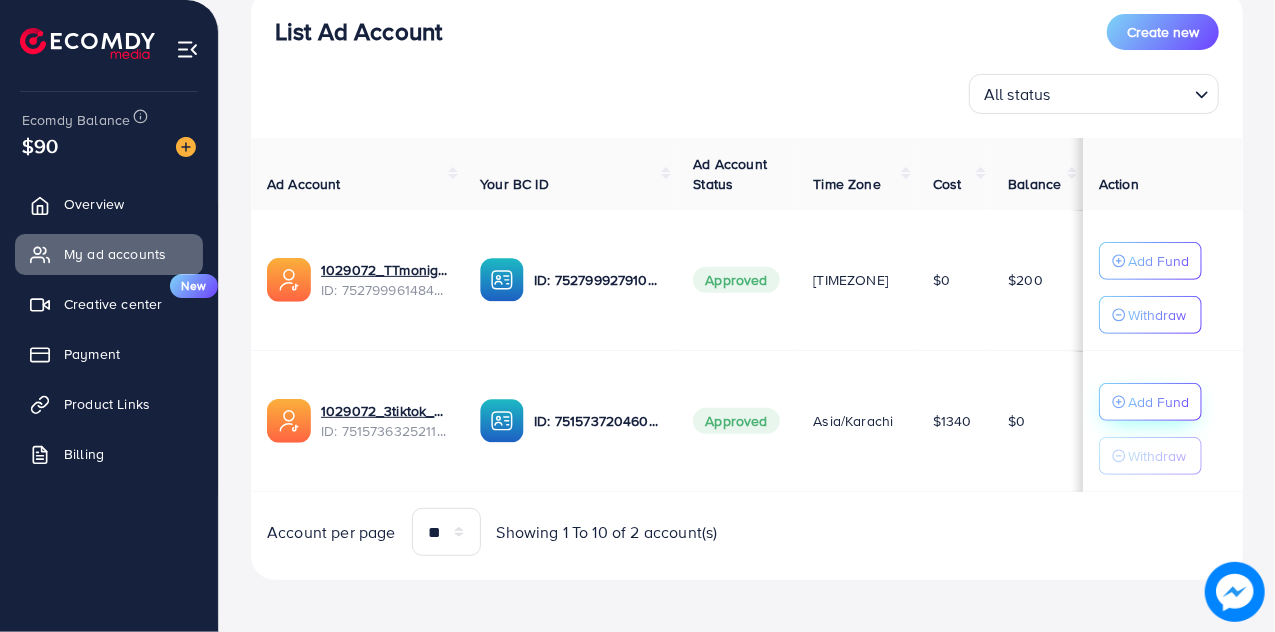 click on "Add Fund" at bounding box center (1158, 261) 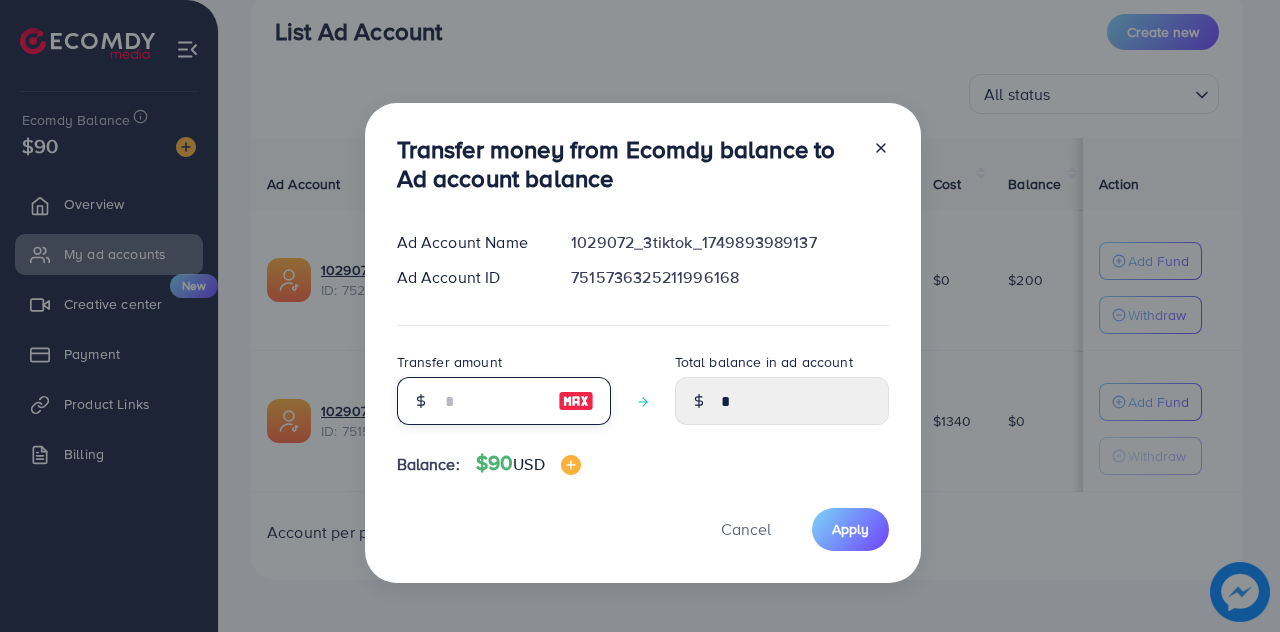 drag, startPoint x: 466, startPoint y: 377, endPoint x: 469, endPoint y: 391, distance: 14.3178215 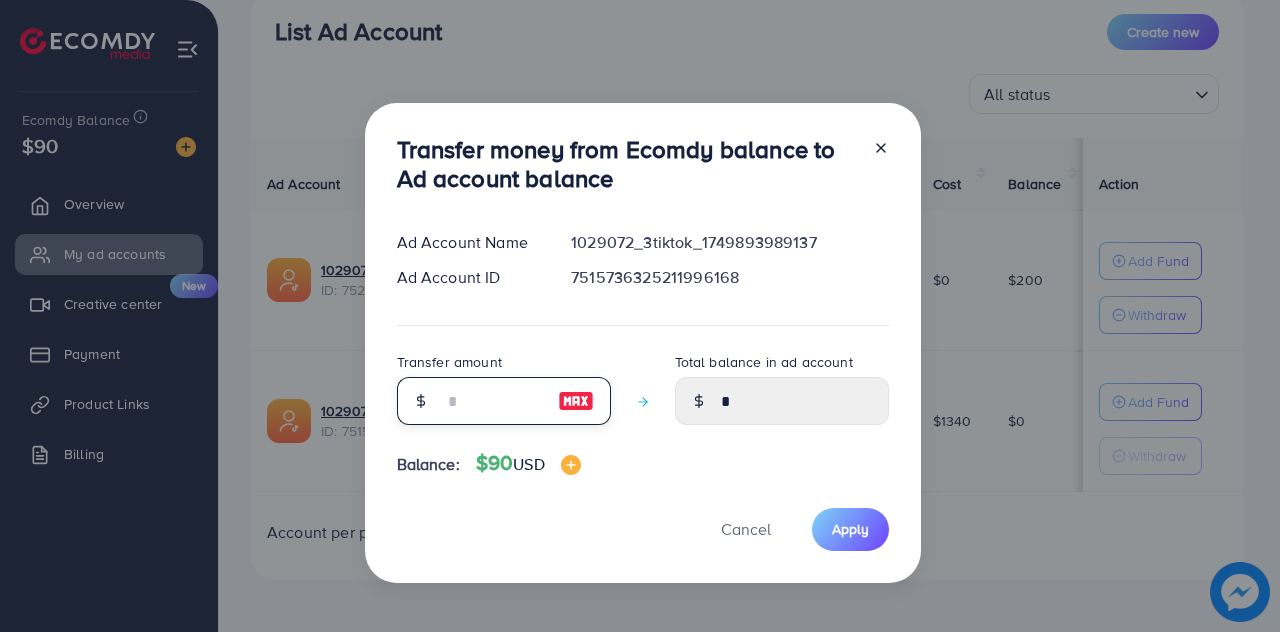 click at bounding box center (493, 401) 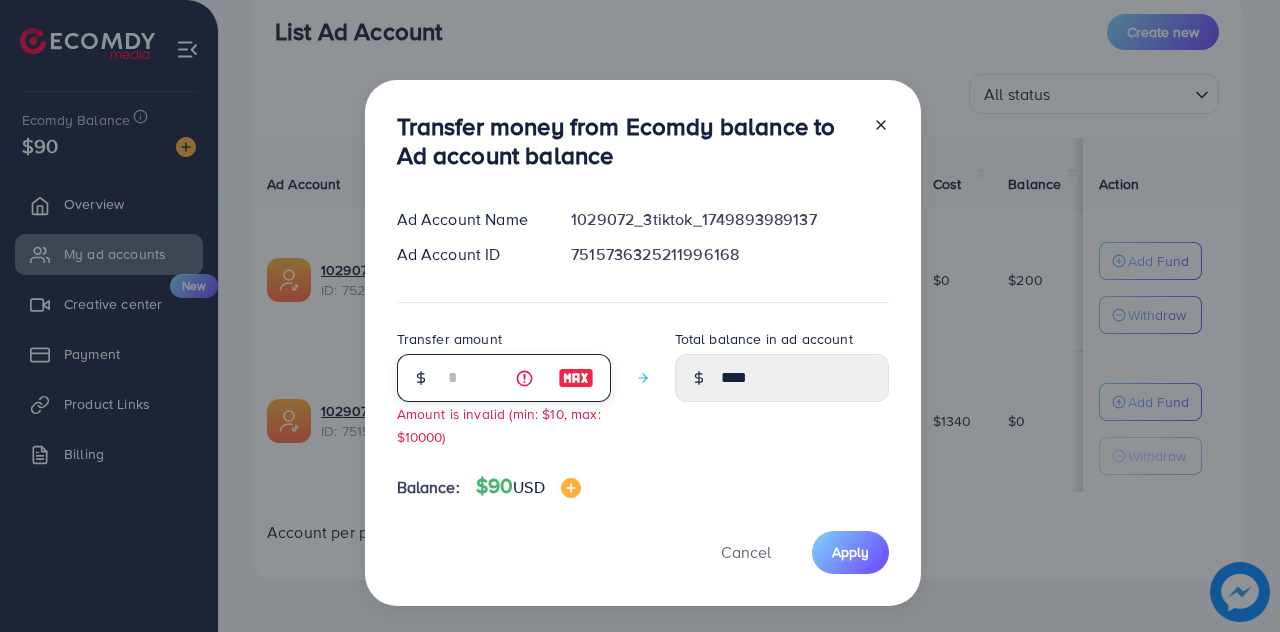 type on "**" 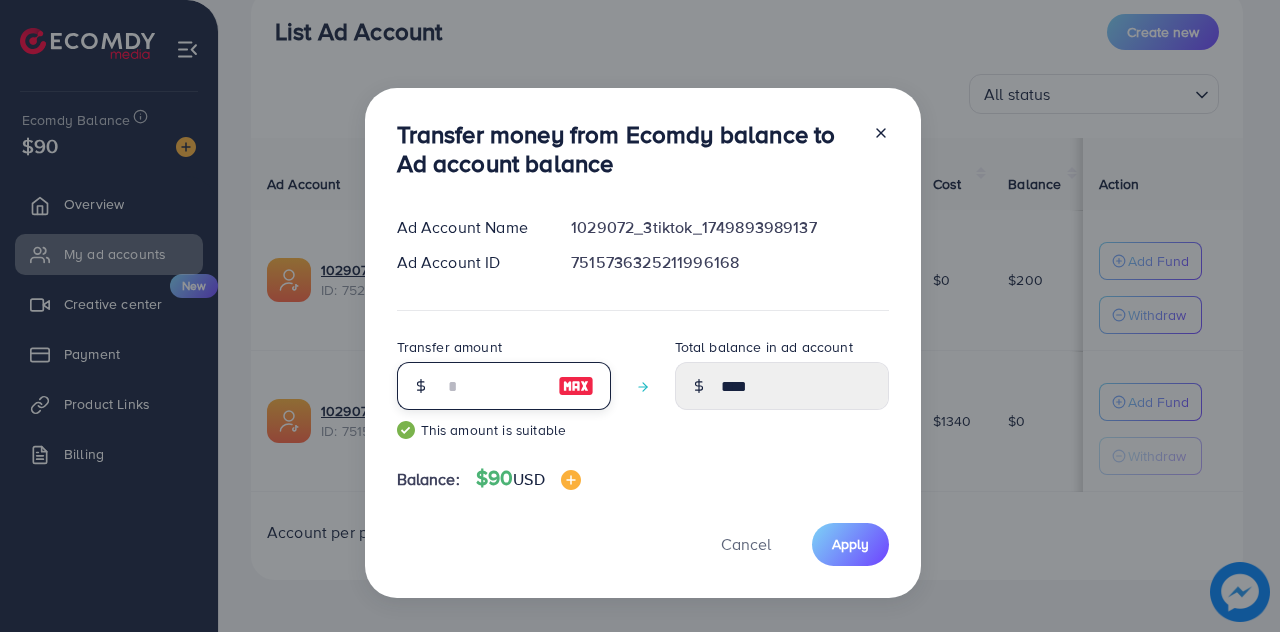 type on "*****" 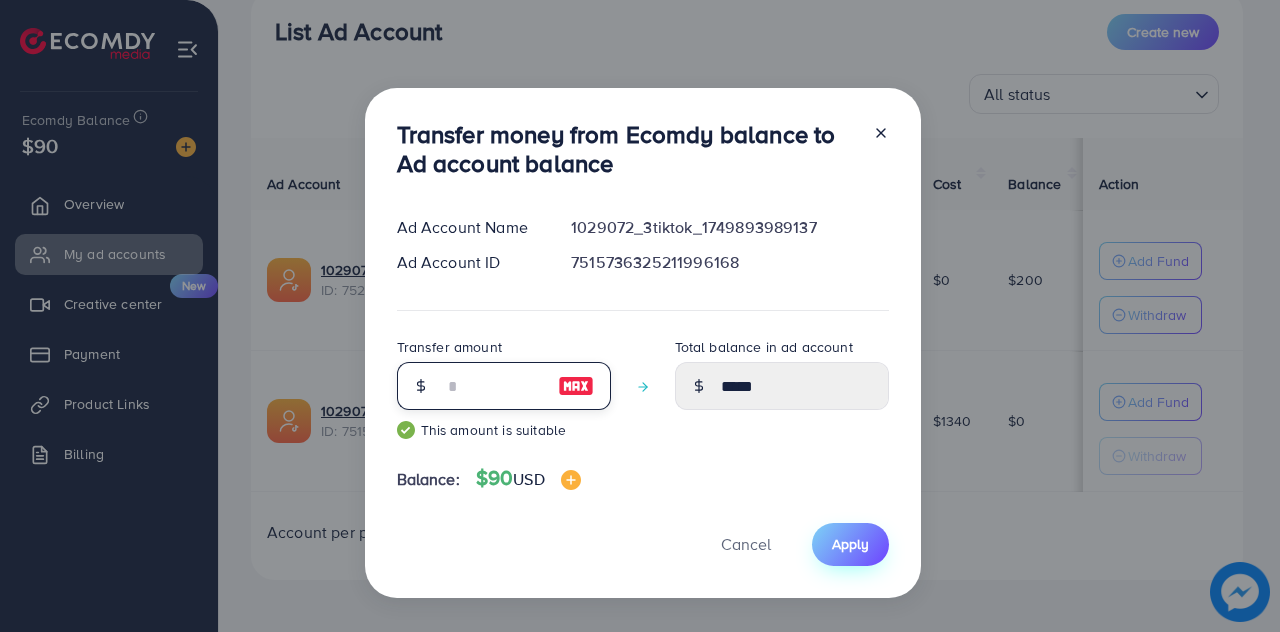 type on "**" 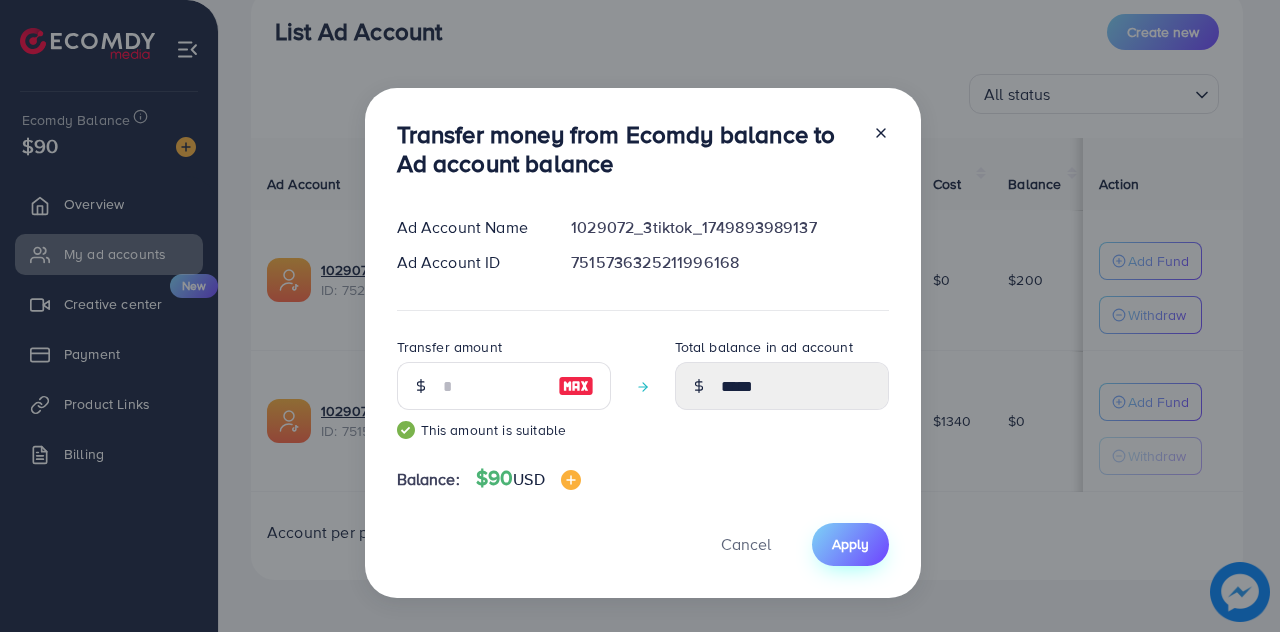 click on "Apply" at bounding box center (850, 544) 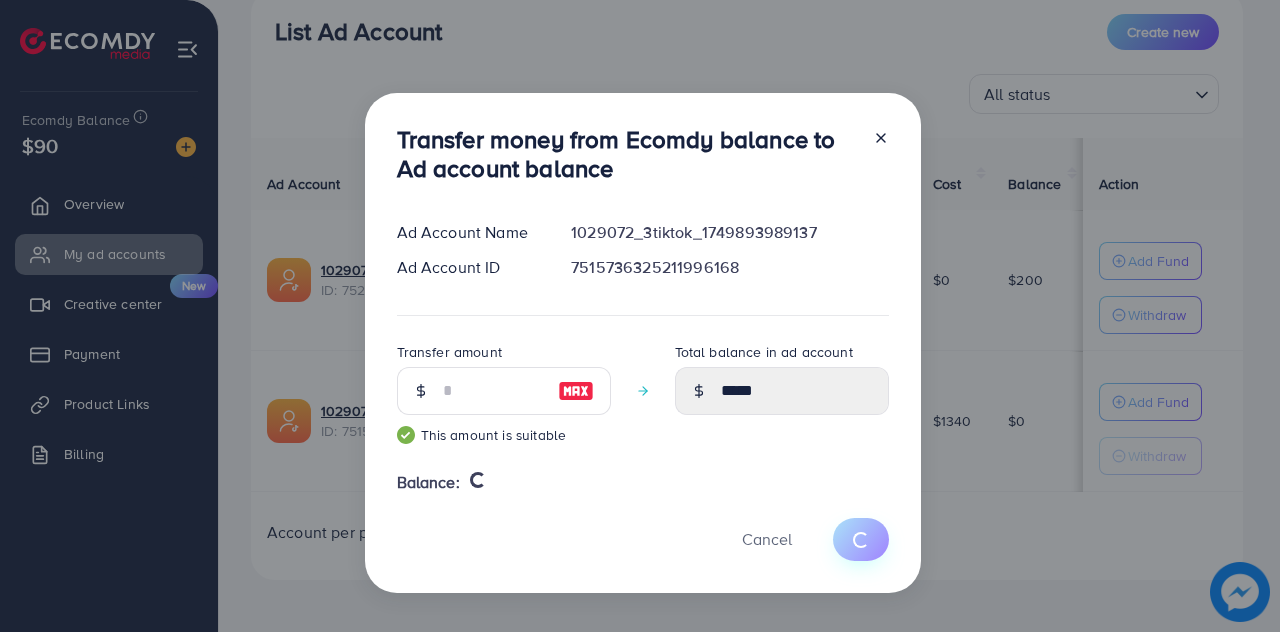 type 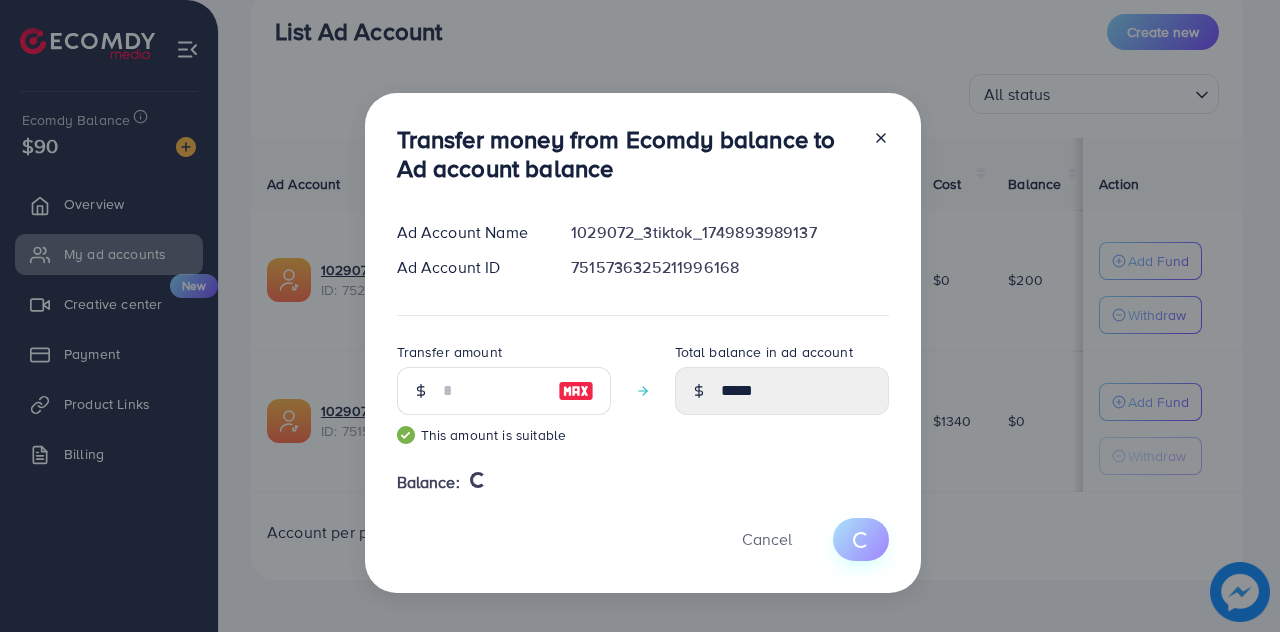 type on "*" 